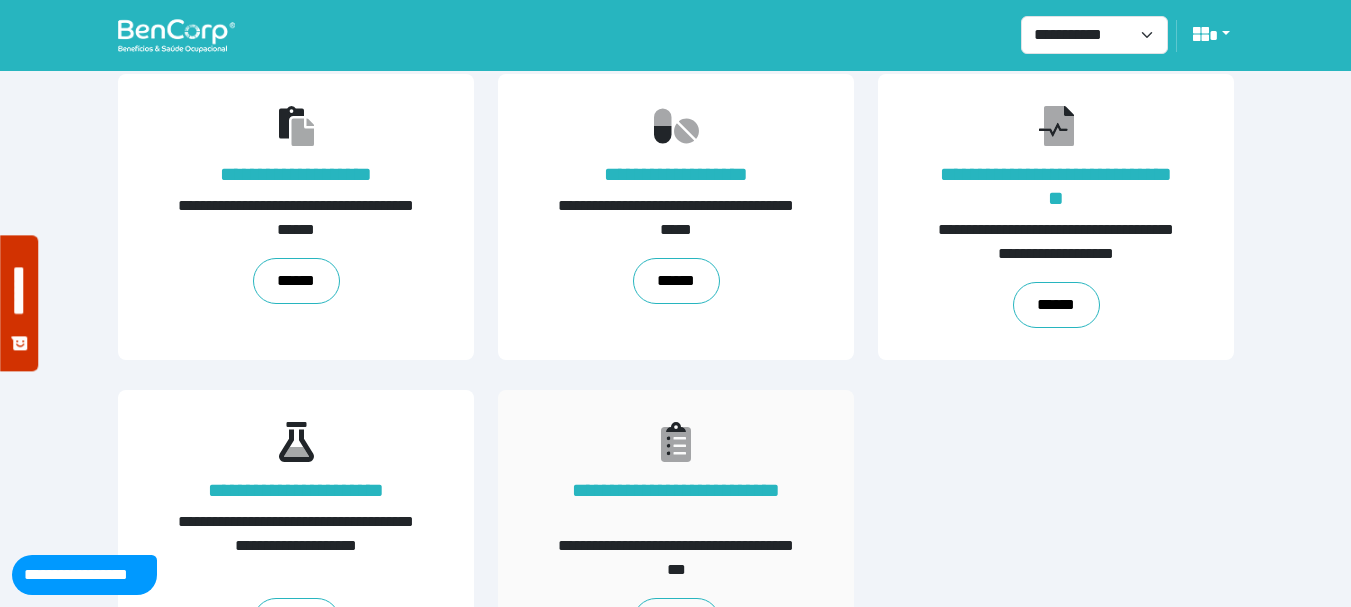 scroll, scrollTop: 489, scrollLeft: 0, axis: vertical 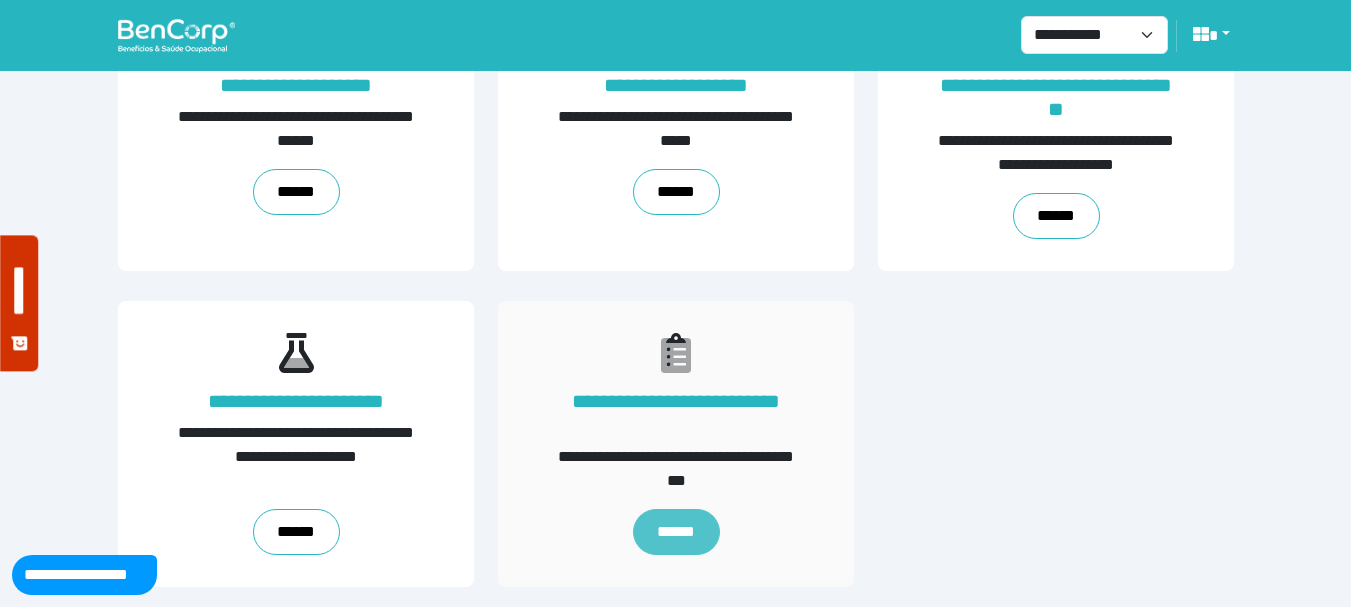 click on "******" at bounding box center (675, 532) 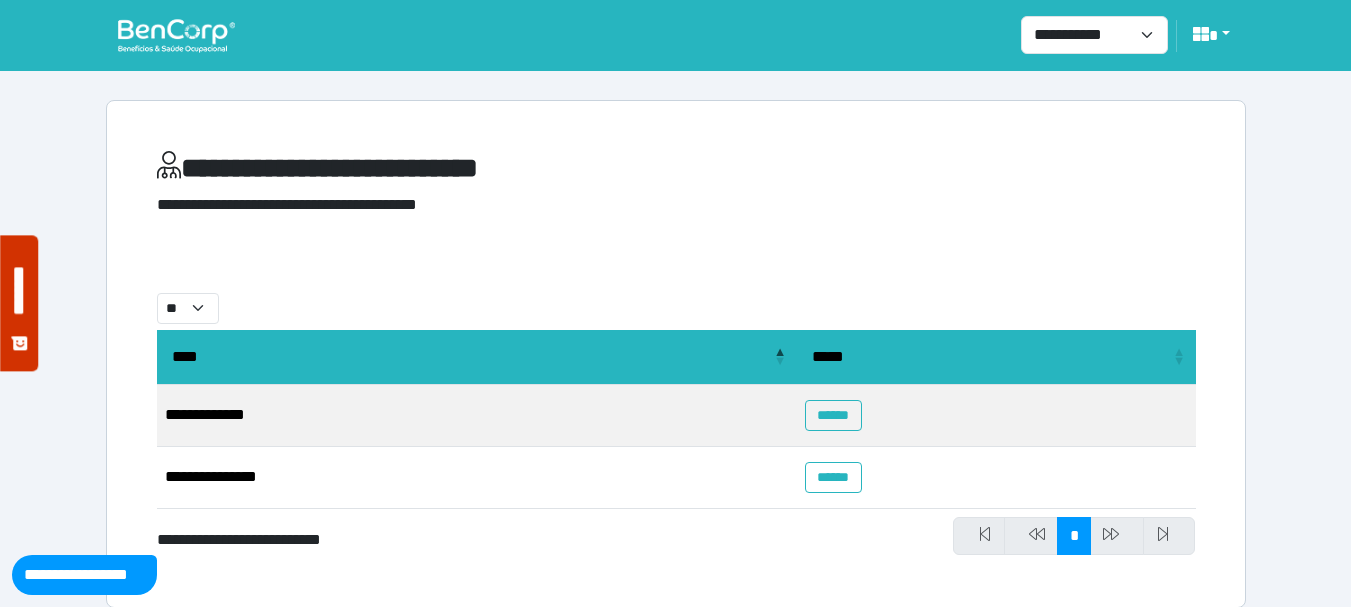scroll, scrollTop: 21, scrollLeft: 0, axis: vertical 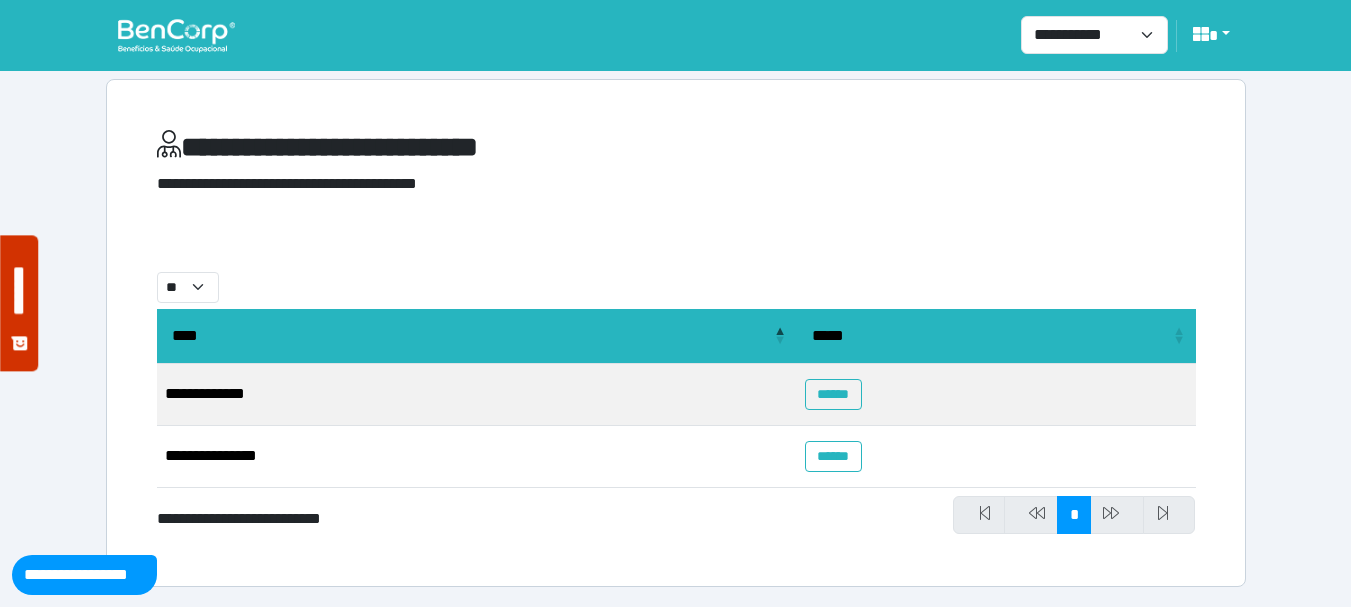 click on "******" at bounding box center [996, 457] 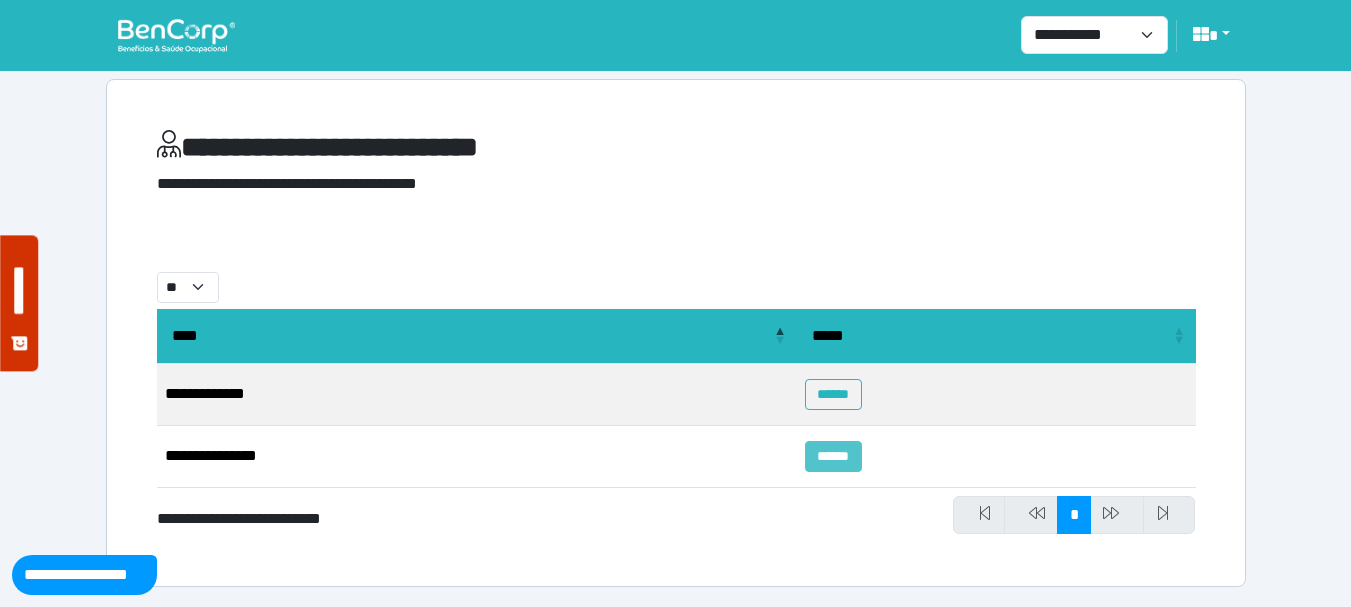 click on "******" at bounding box center (833, 456) 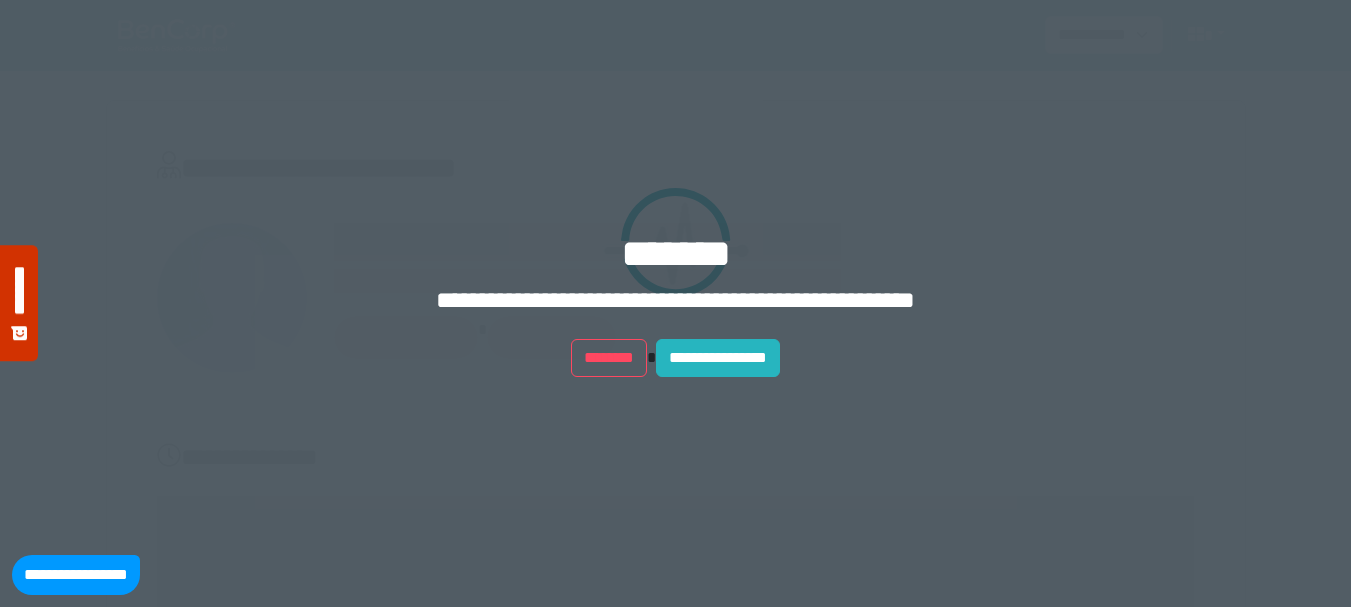 scroll, scrollTop: 0, scrollLeft: 0, axis: both 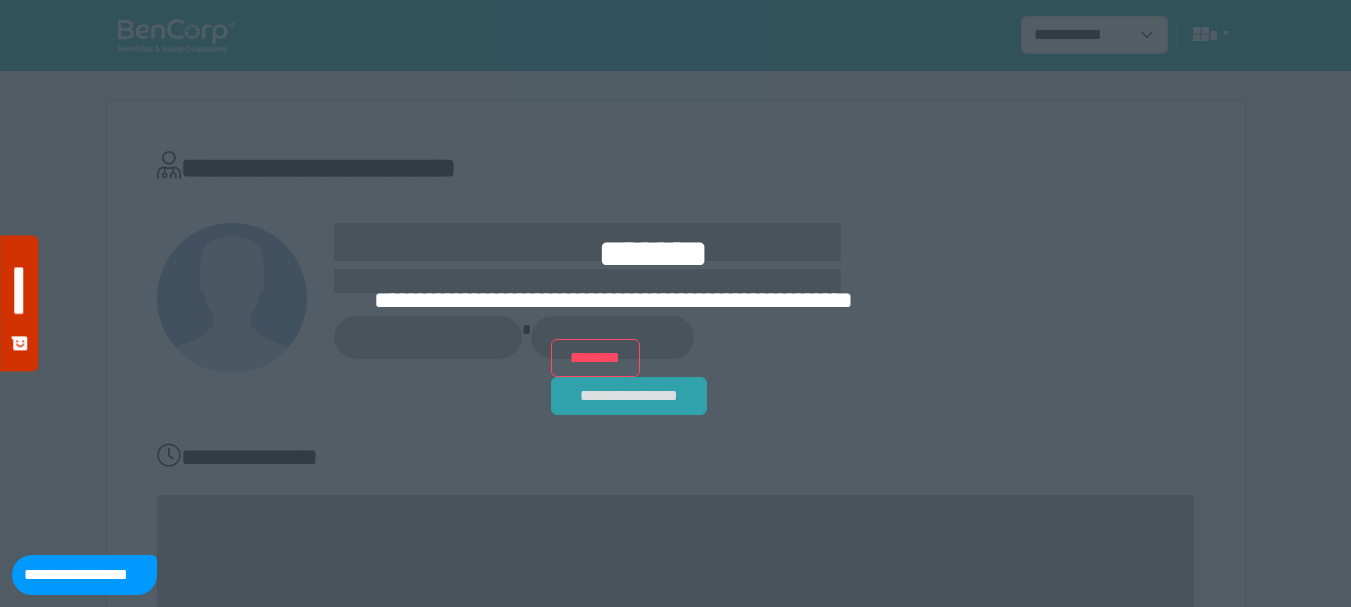 click on "**********" at bounding box center [629, 396] 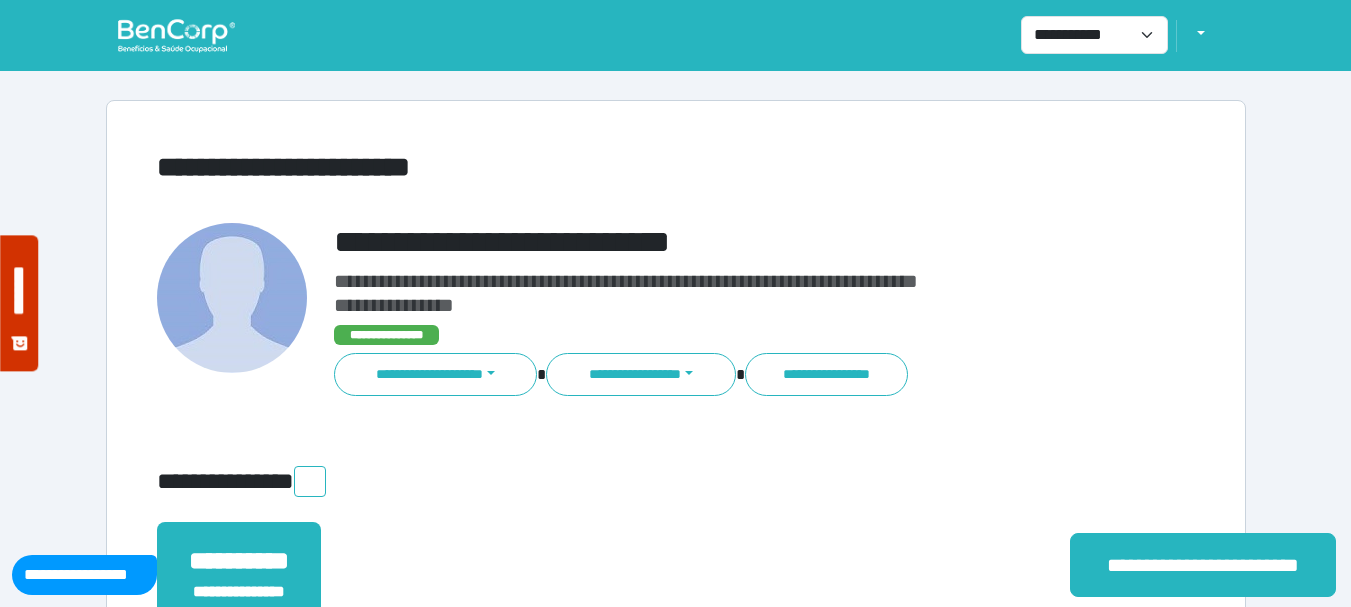 scroll, scrollTop: 0, scrollLeft: 0, axis: both 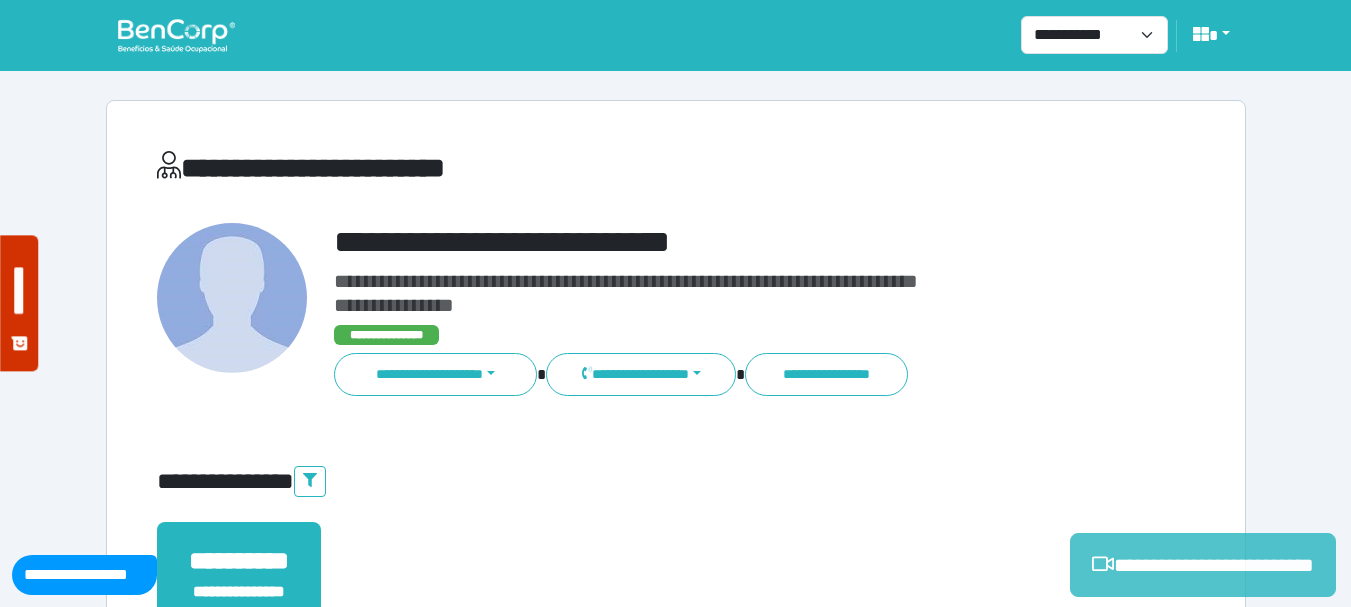 click on "**********" at bounding box center (1203, 565) 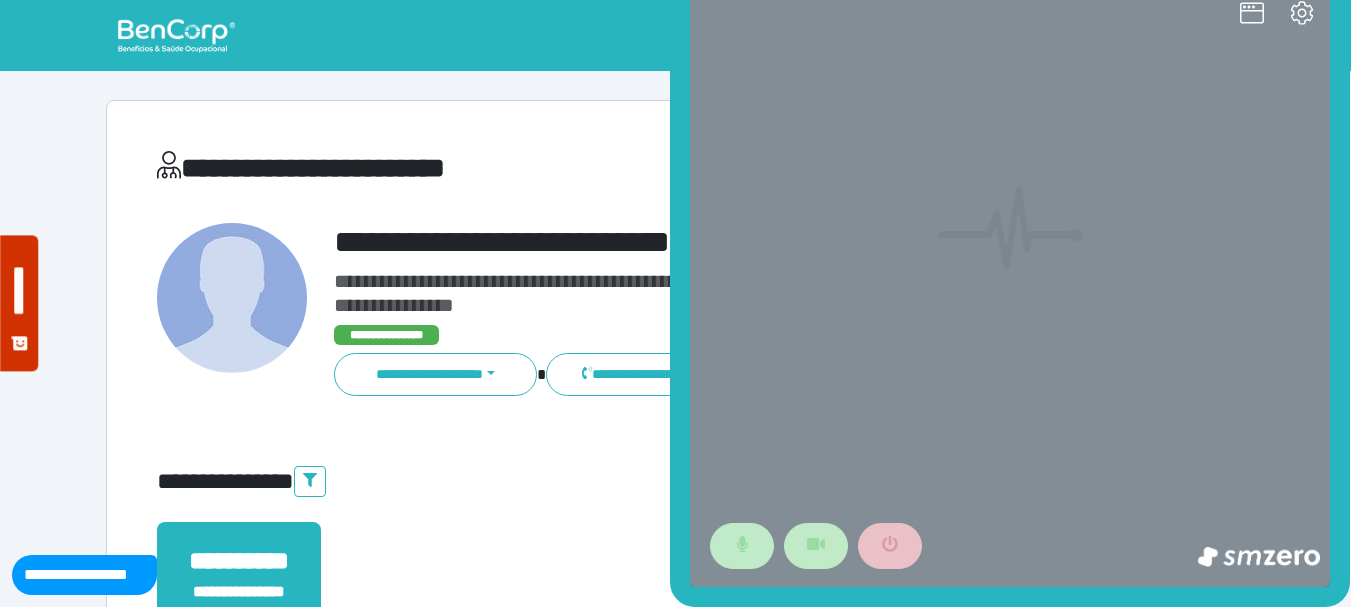 scroll, scrollTop: 0, scrollLeft: 0, axis: both 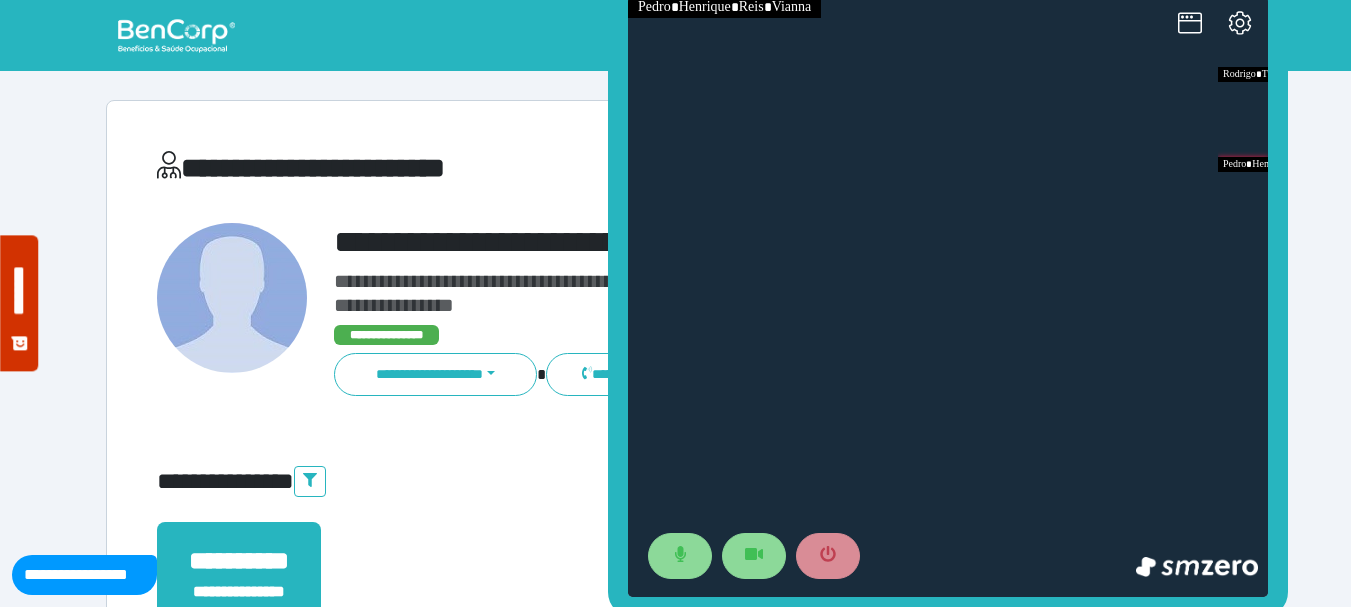 drag, startPoint x: 684, startPoint y: 42, endPoint x: 600, endPoint y: 55, distance: 85 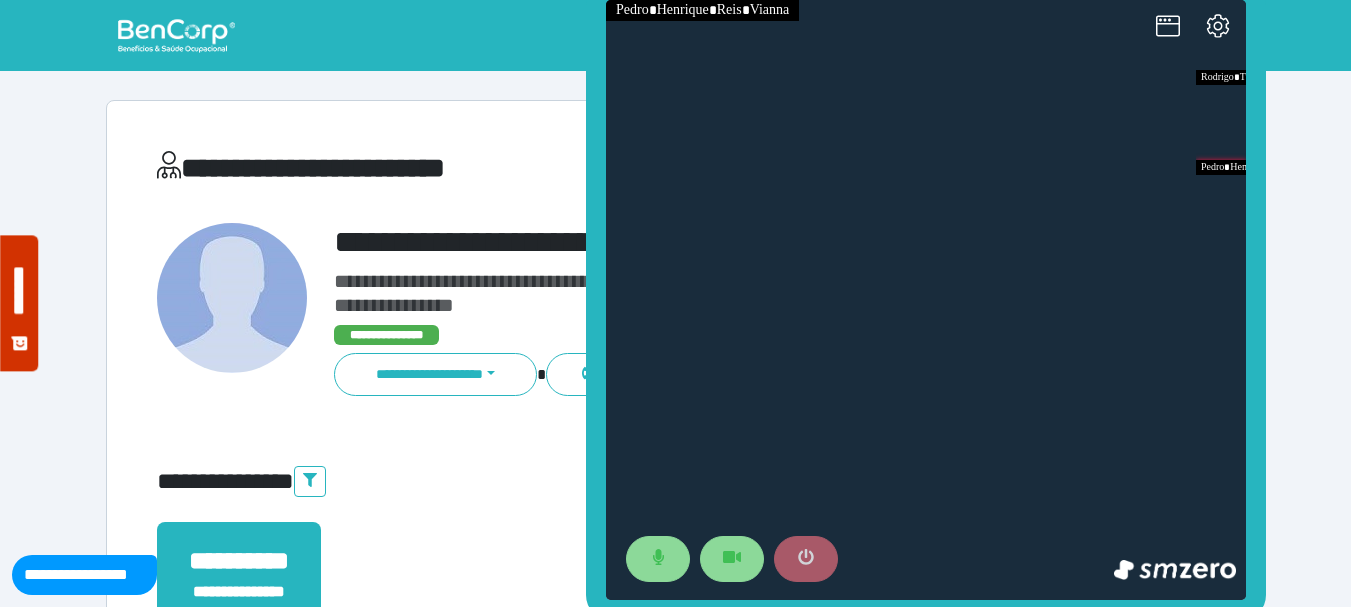 click at bounding box center (806, 559) 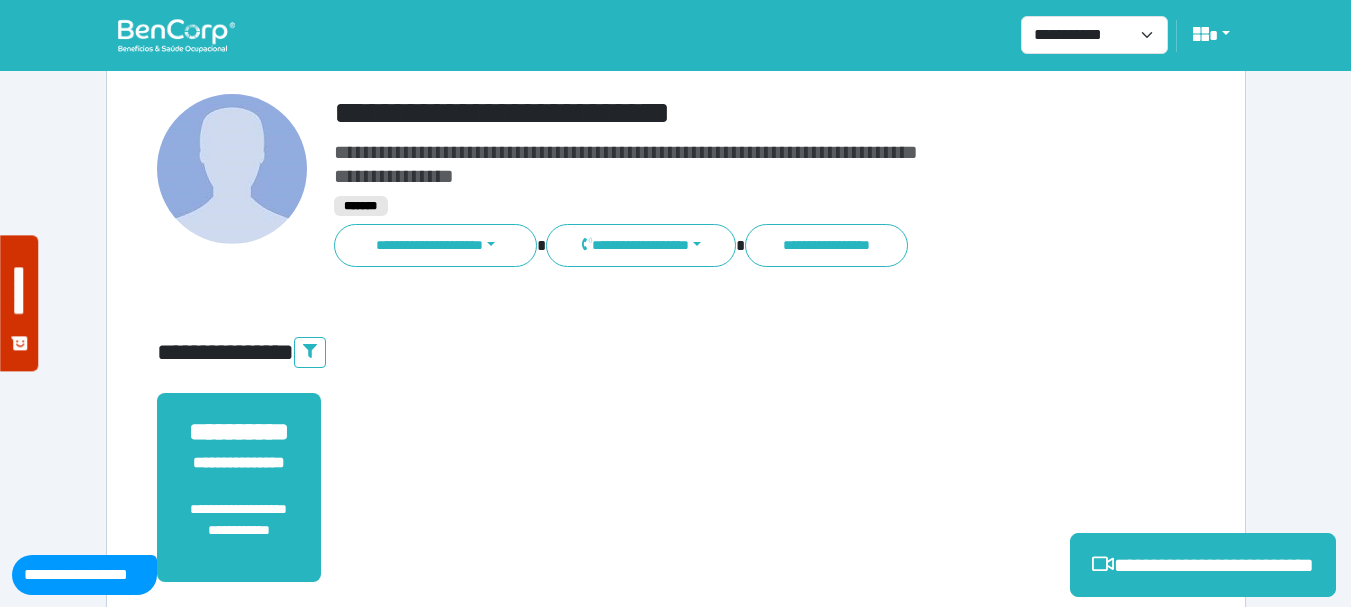 scroll, scrollTop: 529, scrollLeft: 0, axis: vertical 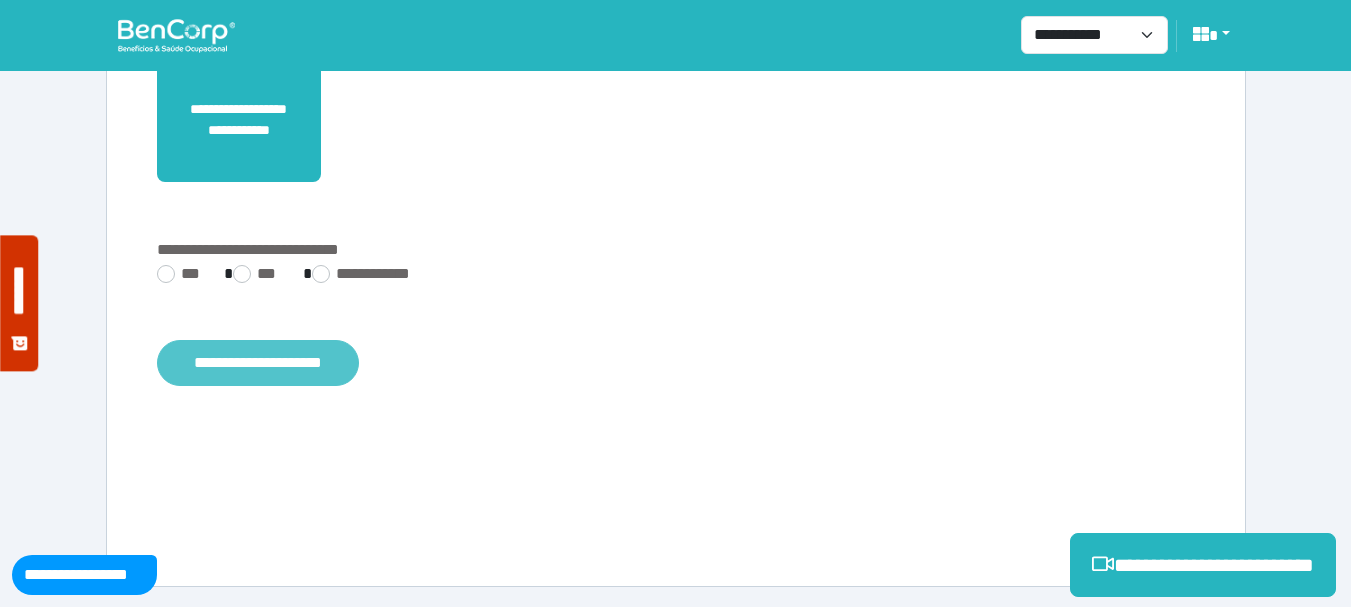 click on "**********" at bounding box center [258, 363] 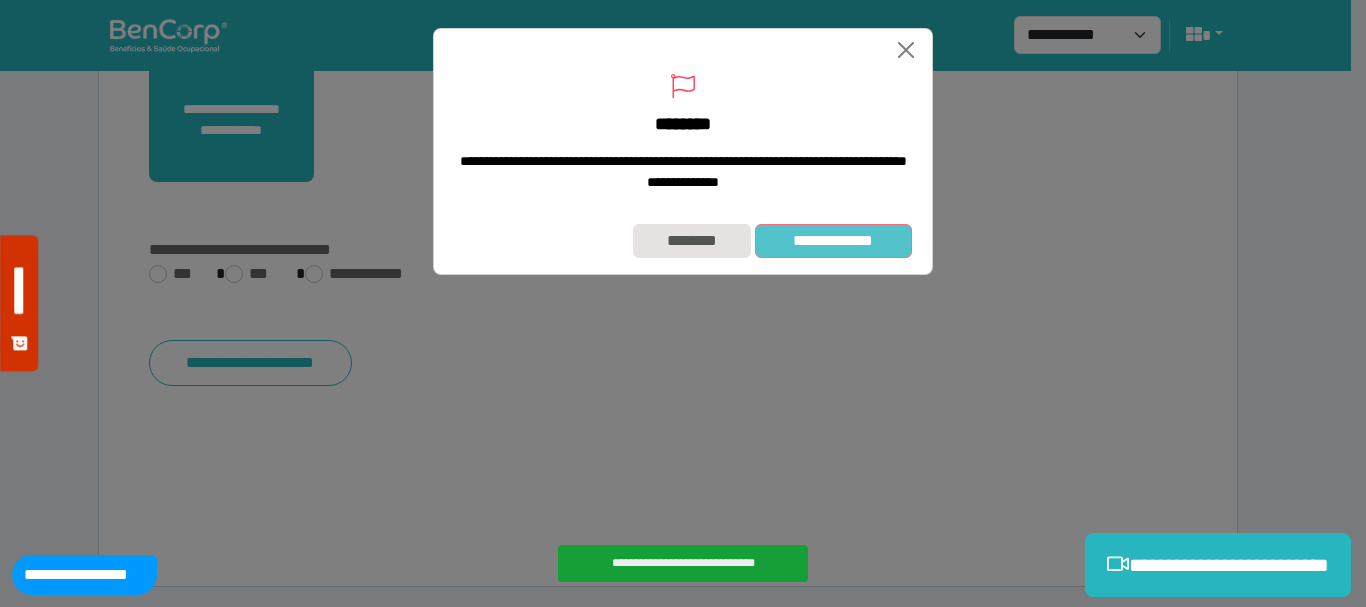 click on "**********" at bounding box center (833, 241) 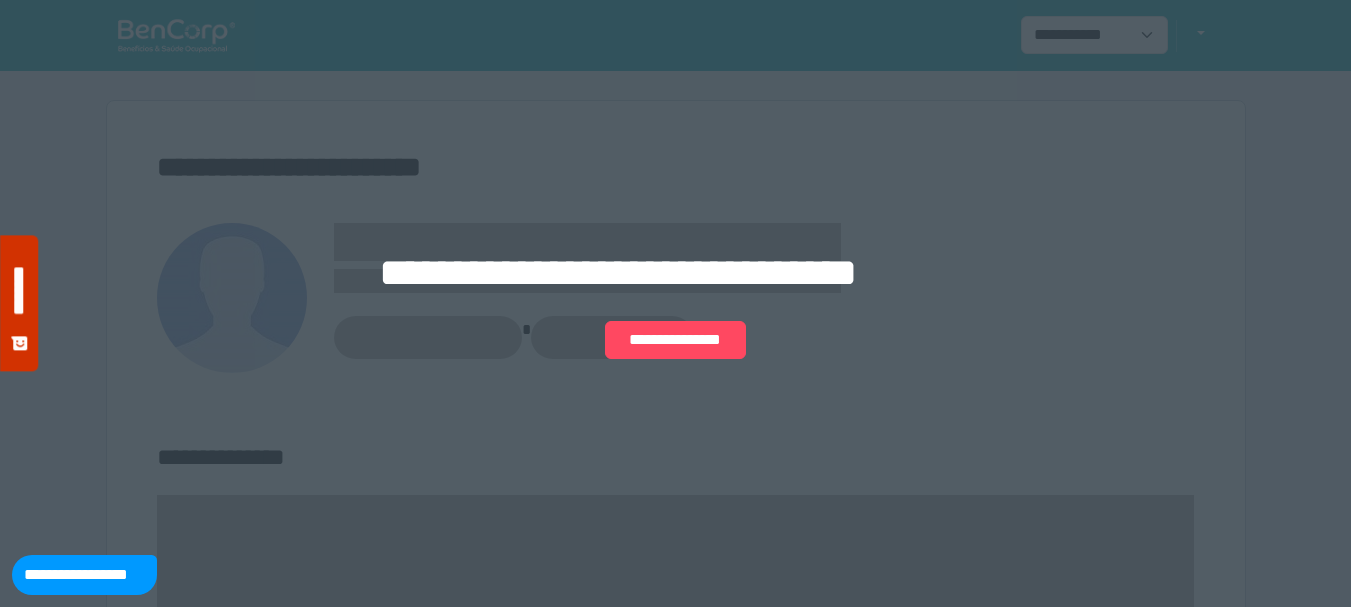 scroll, scrollTop: 0, scrollLeft: 0, axis: both 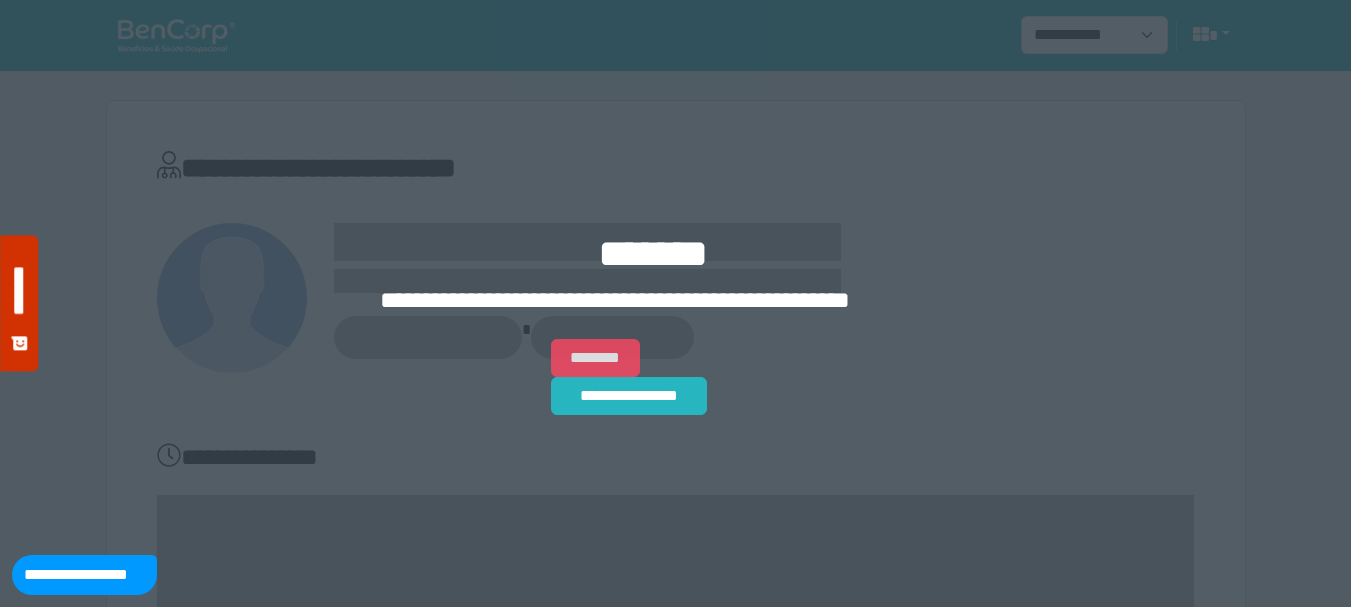 click on "********" at bounding box center (595, 358) 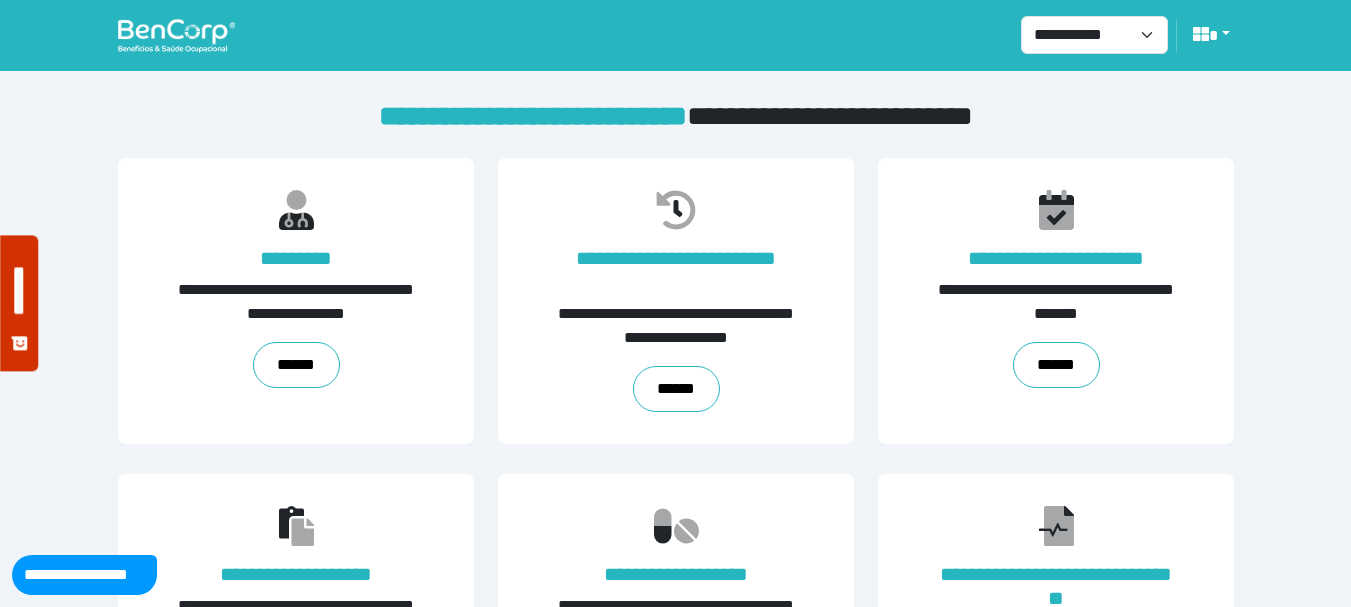 scroll, scrollTop: 489, scrollLeft: 0, axis: vertical 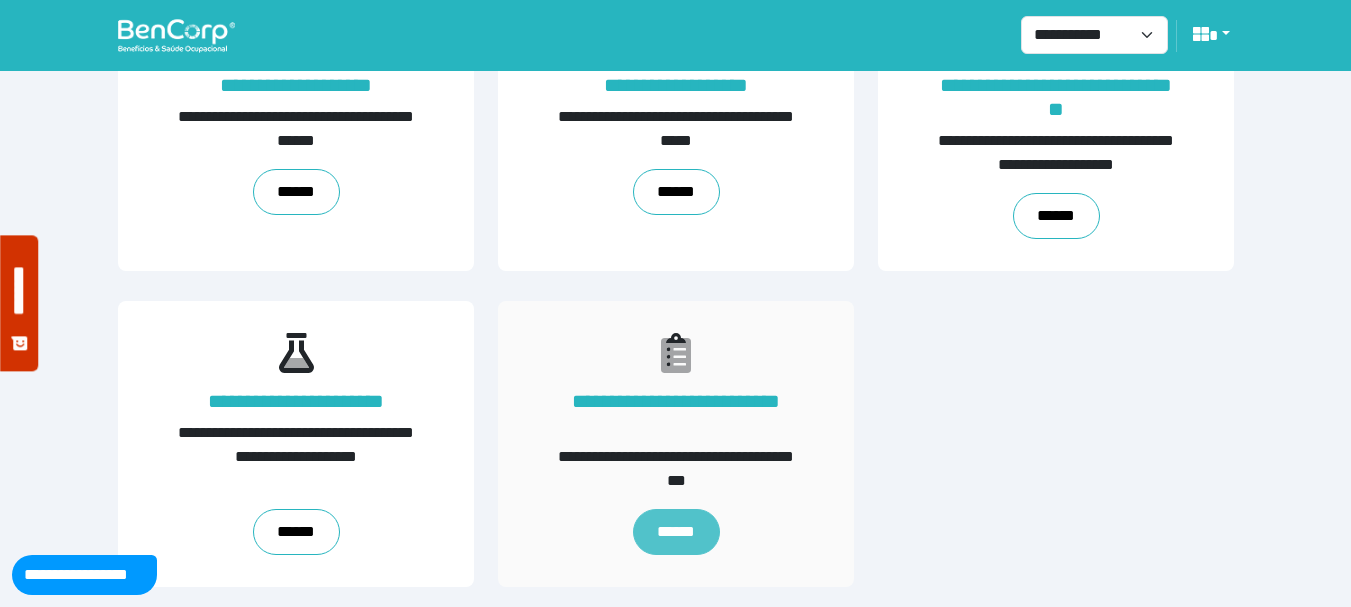 click on "******" at bounding box center (675, 532) 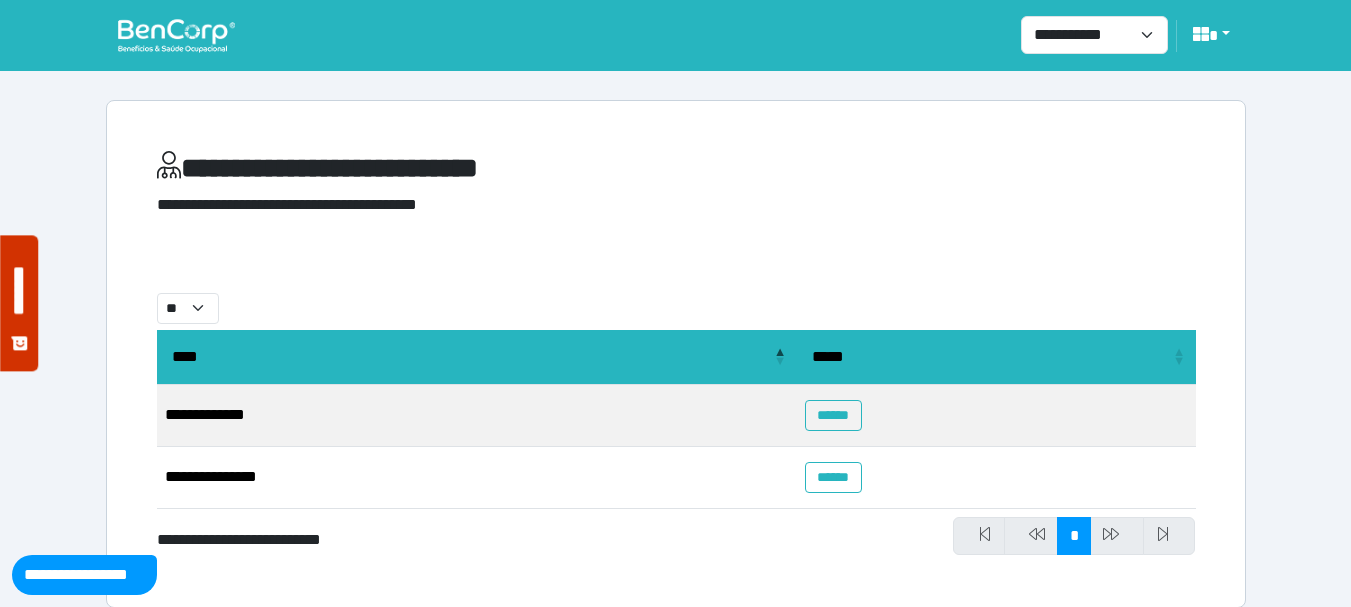 scroll, scrollTop: 21, scrollLeft: 0, axis: vertical 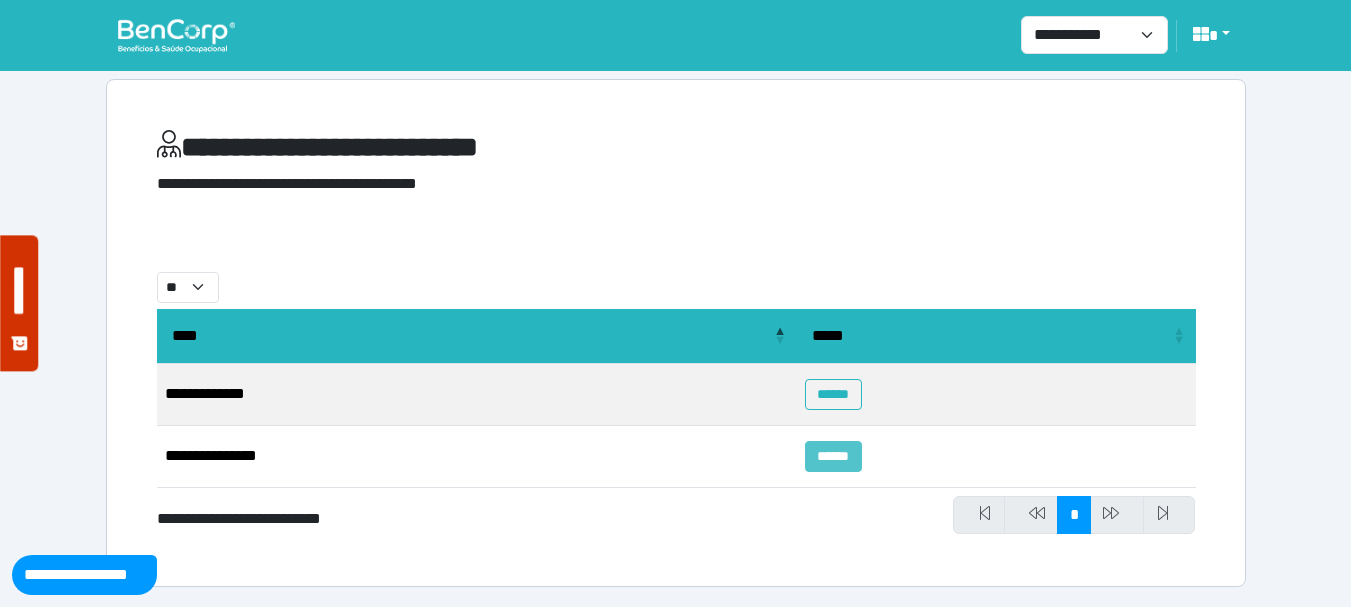 click on "******" at bounding box center (833, 456) 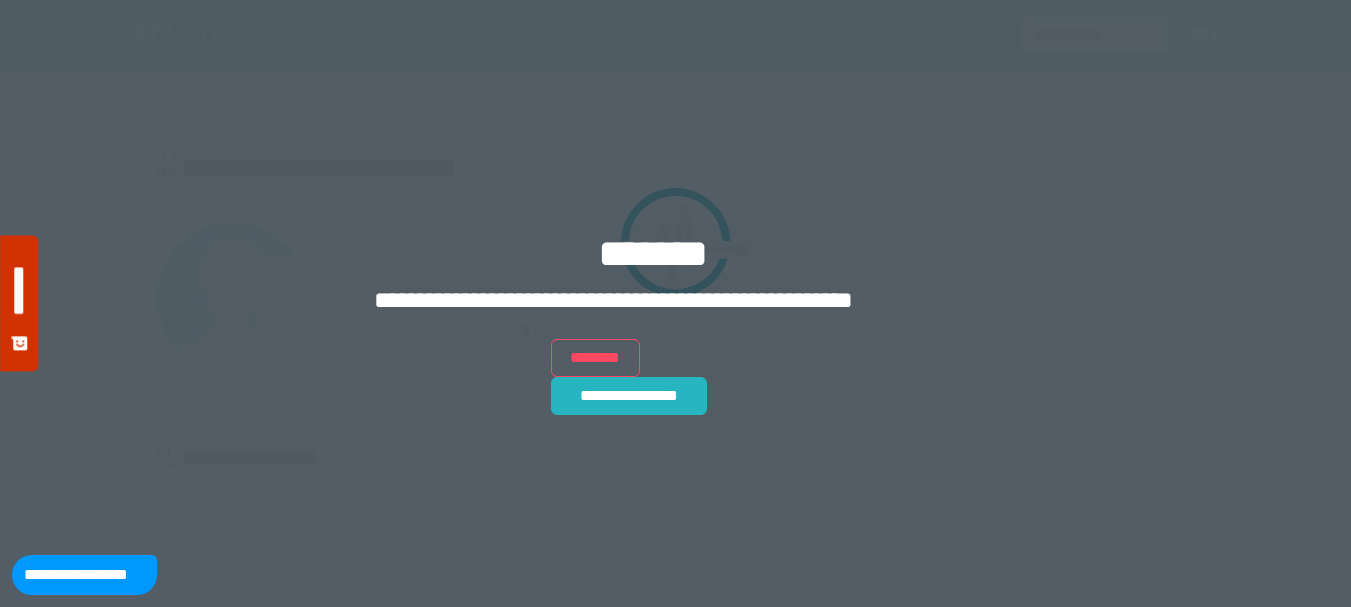 scroll, scrollTop: 0, scrollLeft: 0, axis: both 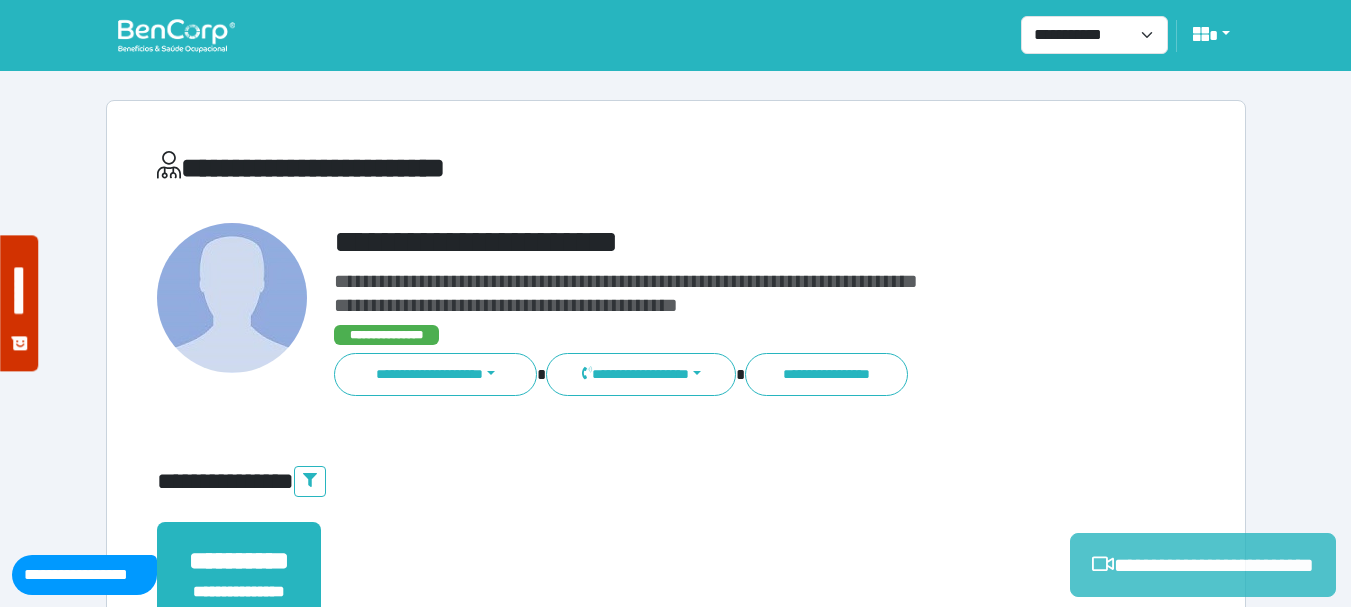 click on "**********" at bounding box center [1203, 565] 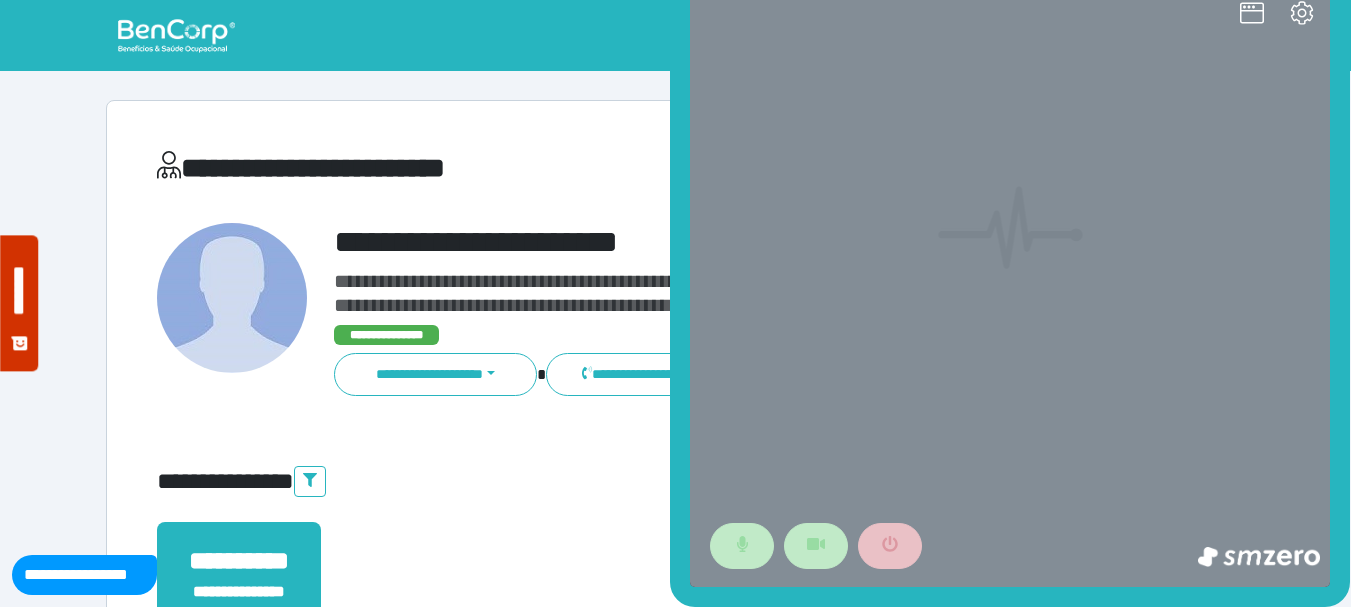 scroll, scrollTop: 0, scrollLeft: 0, axis: both 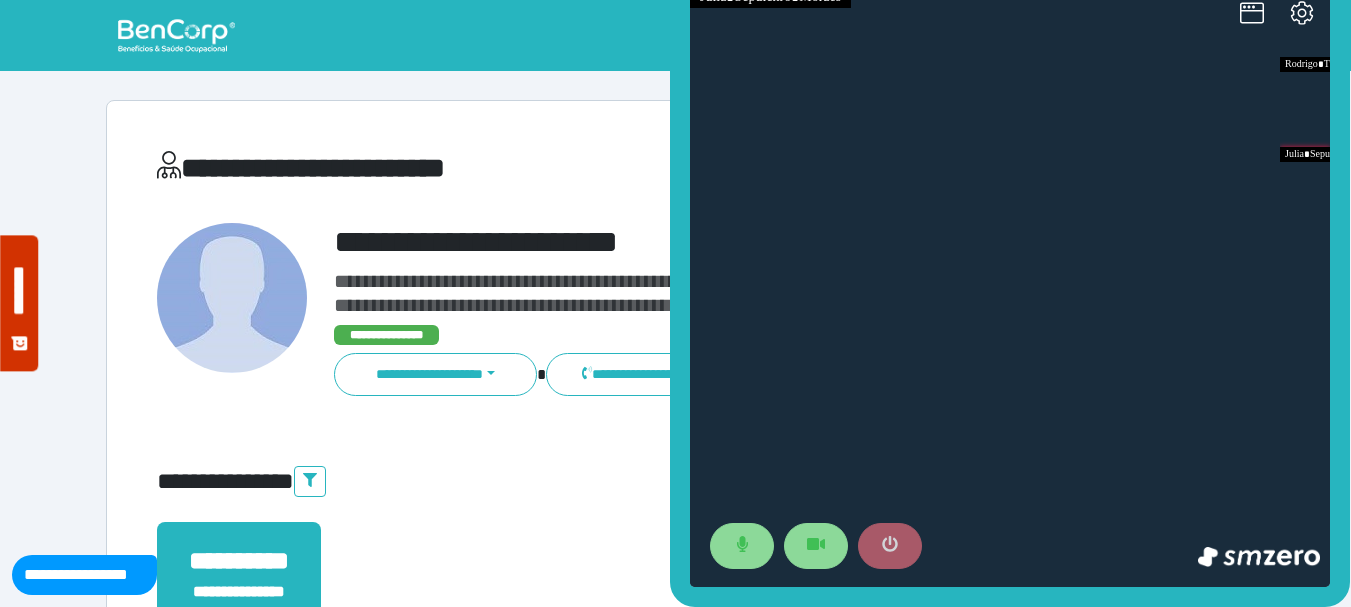 click at bounding box center [890, 546] 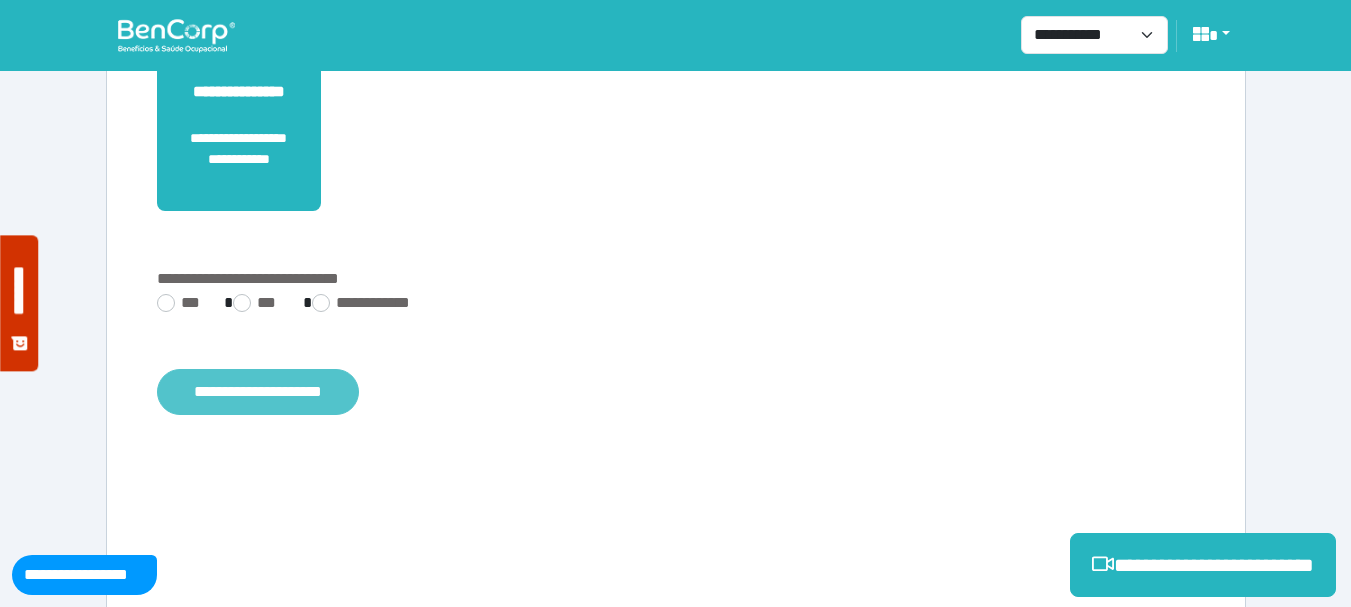 scroll, scrollTop: 529, scrollLeft: 0, axis: vertical 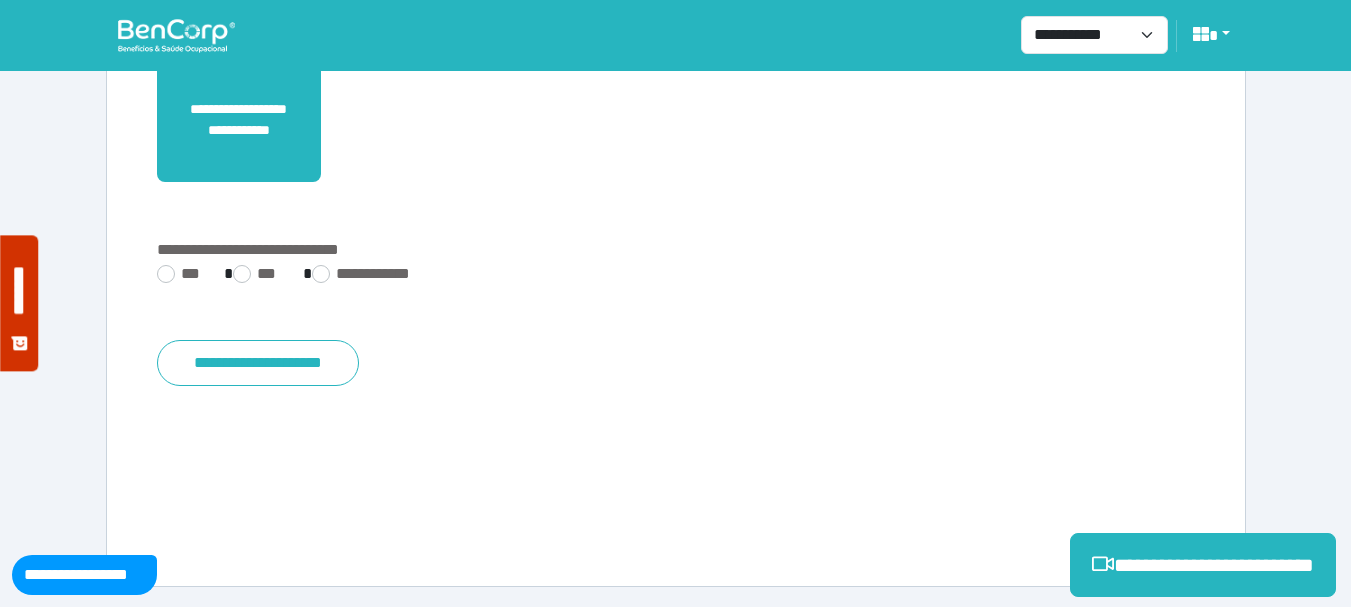 click on "**********" at bounding box center [676, 276] 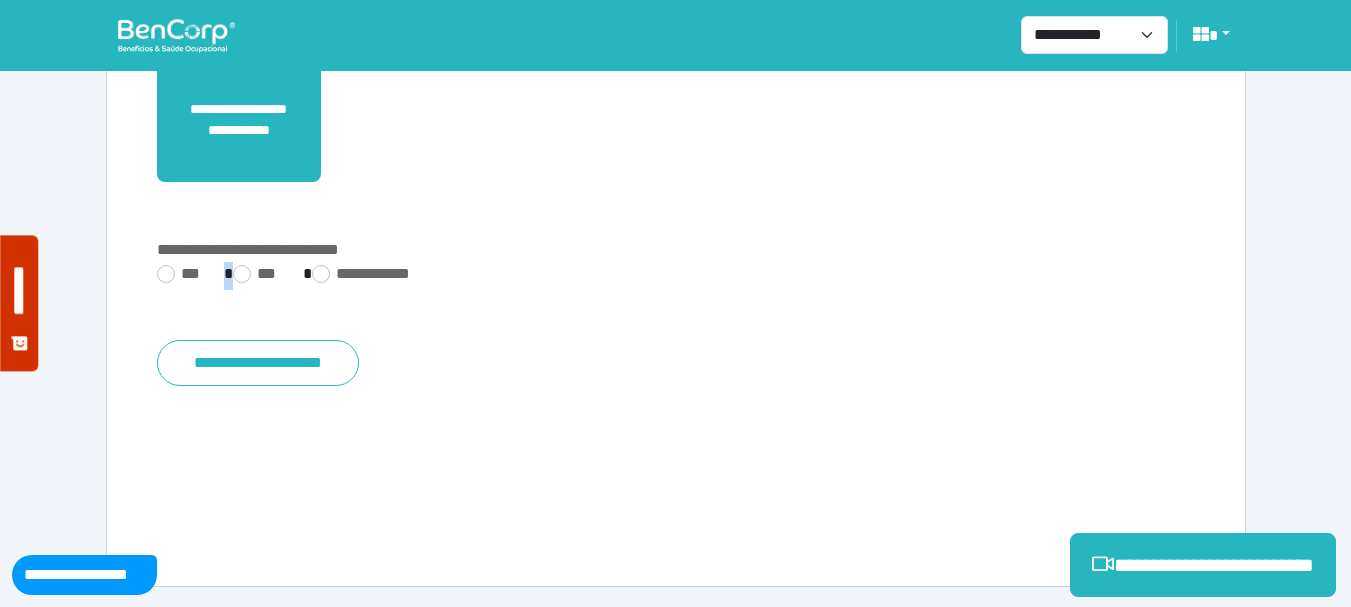 click on "**********" at bounding box center (676, 276) 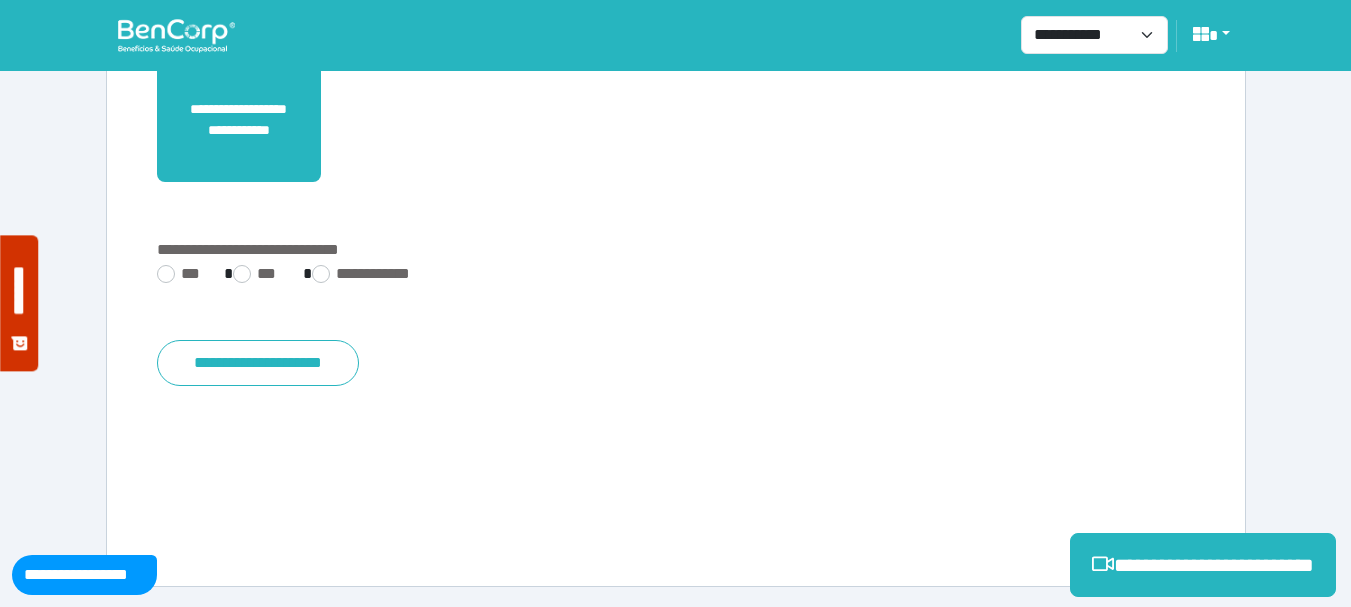 click on "**********" at bounding box center (676, 79) 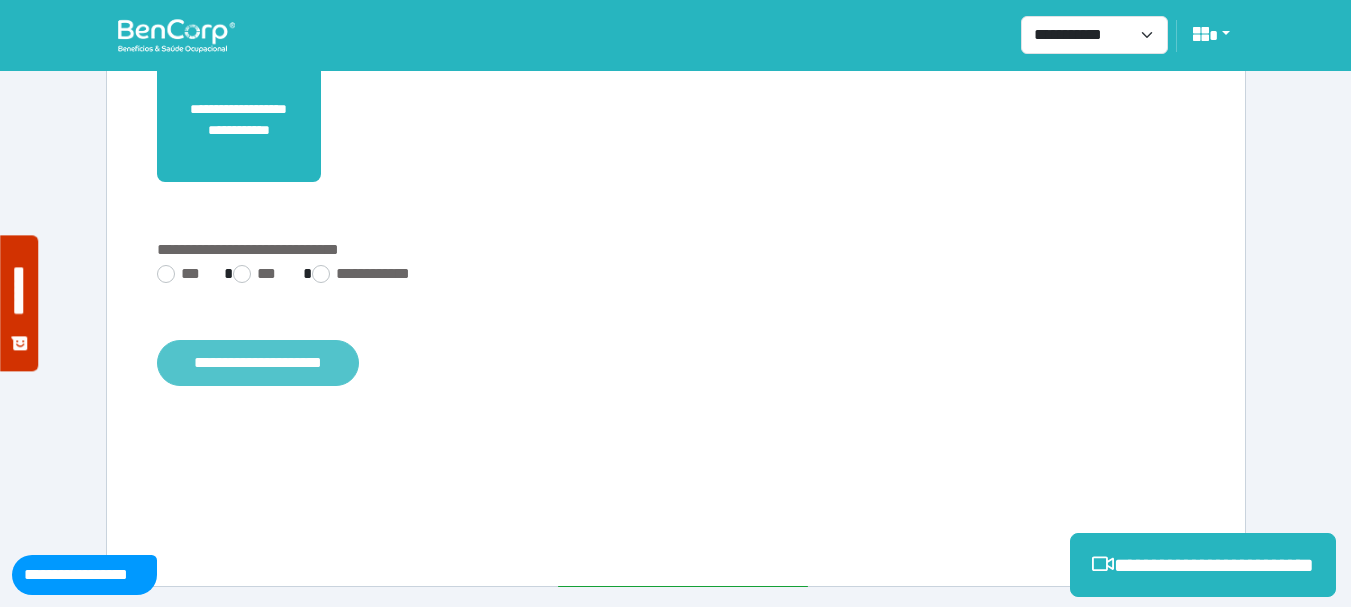 click on "**********" at bounding box center [258, 363] 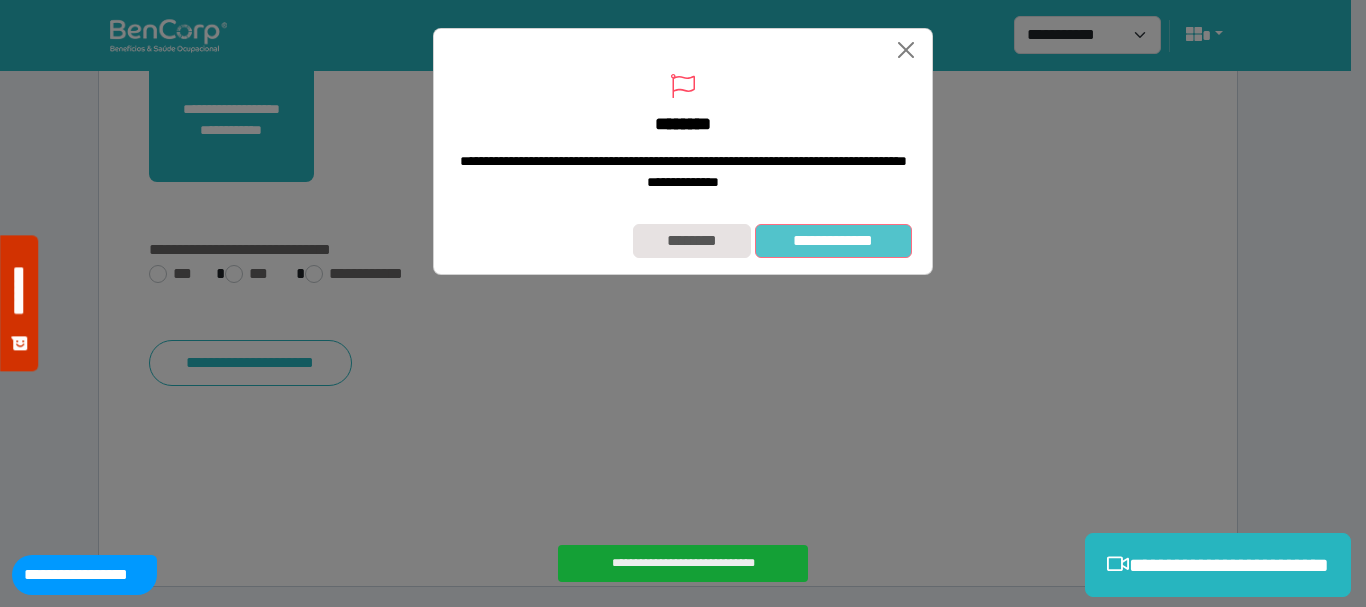 click on "**********" at bounding box center [833, 241] 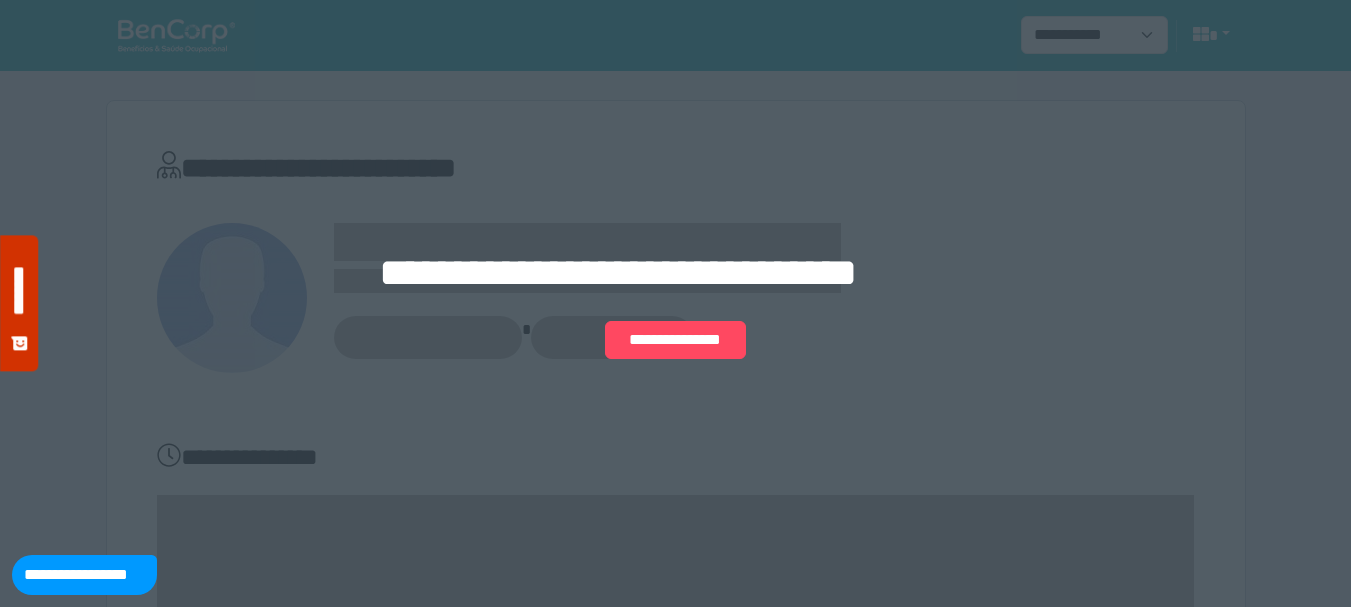 scroll, scrollTop: 0, scrollLeft: 0, axis: both 